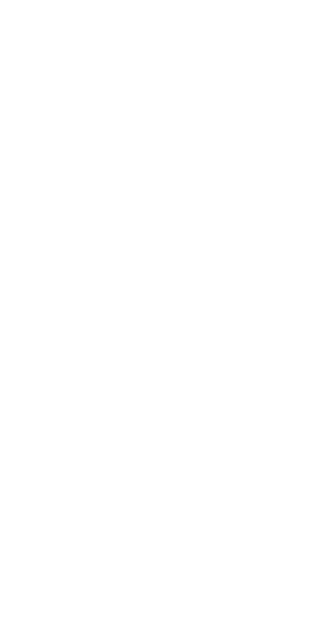 scroll, scrollTop: 0, scrollLeft: 0, axis: both 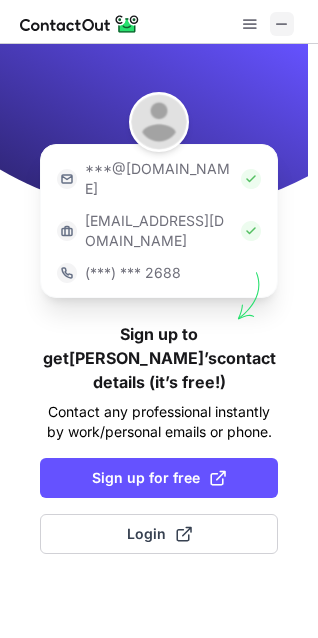 click at bounding box center [282, 24] 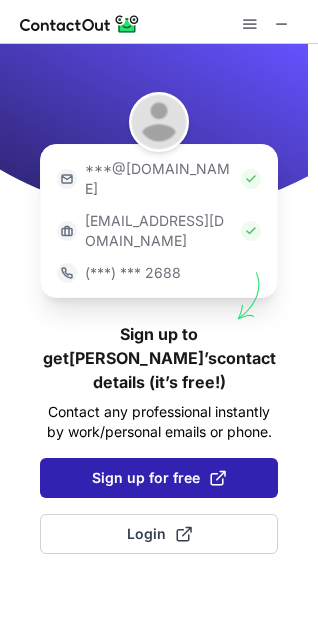 click on "Sign up for free" at bounding box center (159, 478) 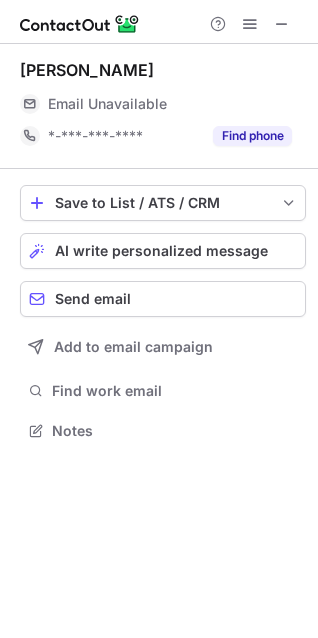 scroll, scrollTop: 10, scrollLeft: 10, axis: both 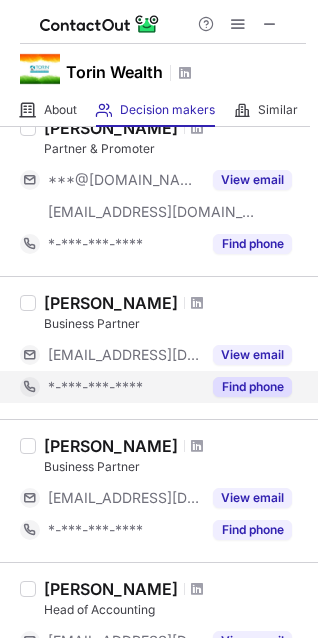 click on "Find phone" at bounding box center (252, 387) 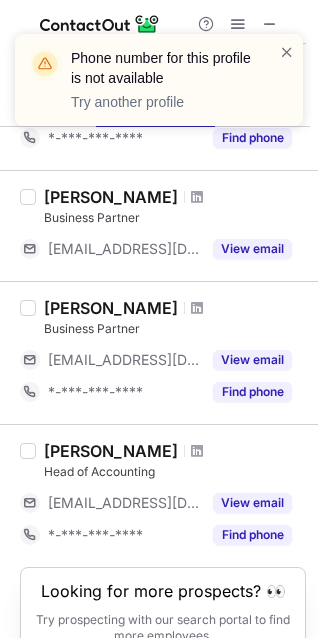 scroll, scrollTop: 479, scrollLeft: 0, axis: vertical 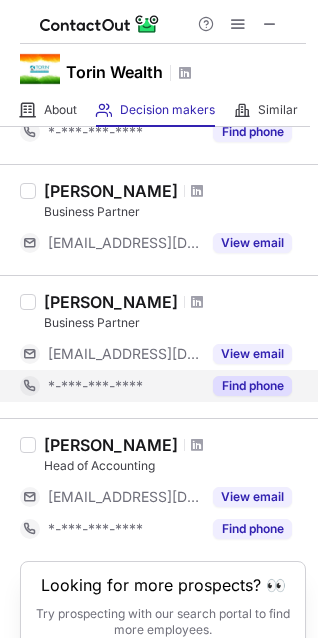 click on "Find phone" at bounding box center [252, 386] 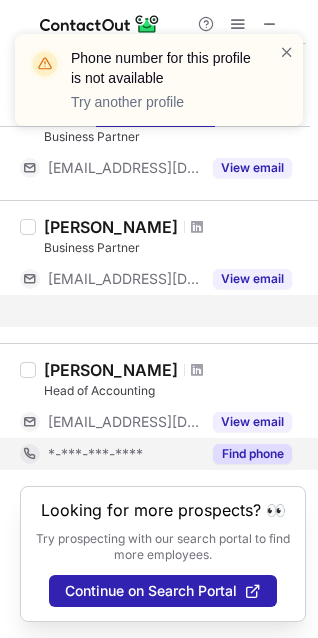 scroll, scrollTop: 522, scrollLeft: 0, axis: vertical 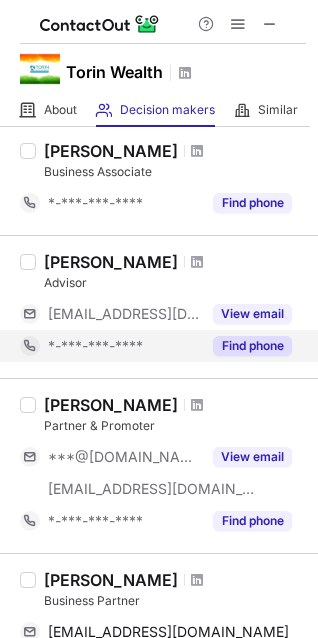 click on "Find phone" at bounding box center (252, 346) 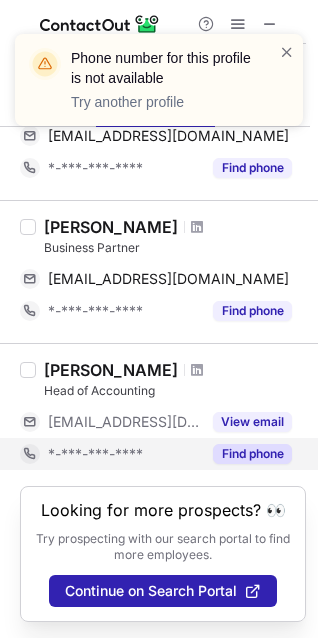 click on "Find phone" at bounding box center (252, 454) 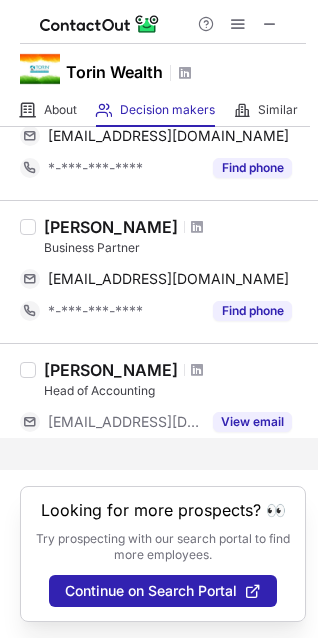 scroll, scrollTop: 522, scrollLeft: 0, axis: vertical 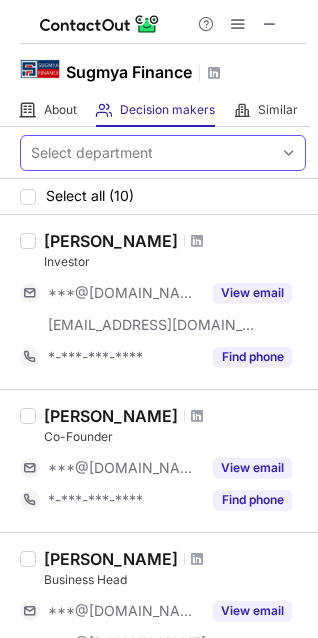 click on "Select department" at bounding box center (92, 153) 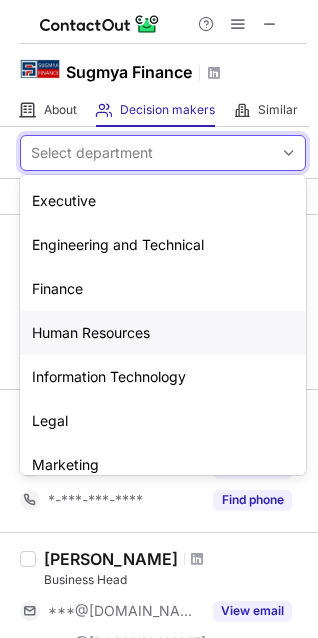 click on "Human Resources" at bounding box center (163, 333) 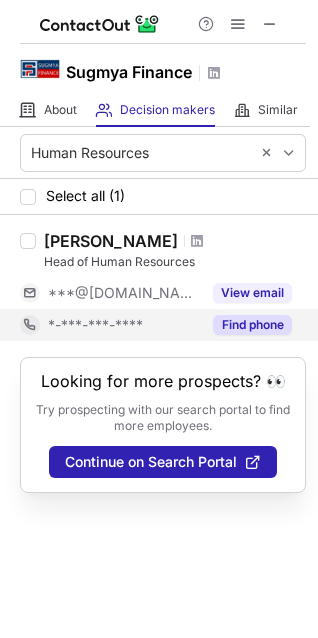 click on "Find phone" at bounding box center [252, 325] 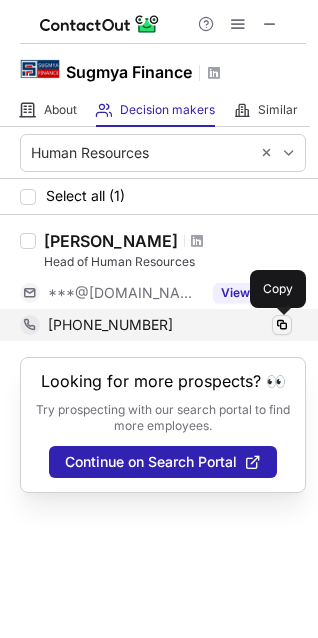 click at bounding box center (282, 325) 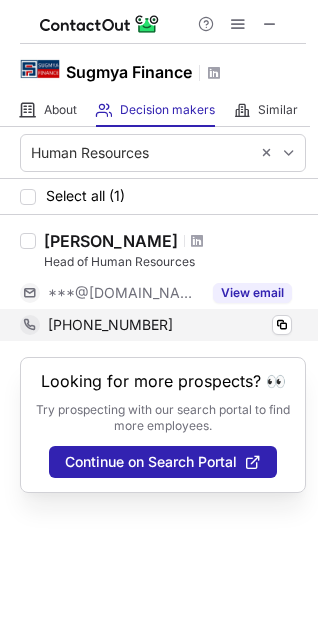 type 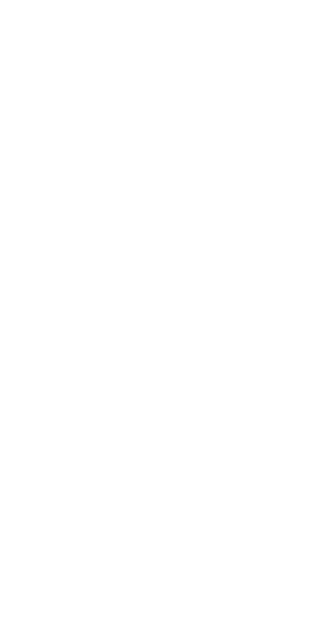scroll, scrollTop: 0, scrollLeft: 0, axis: both 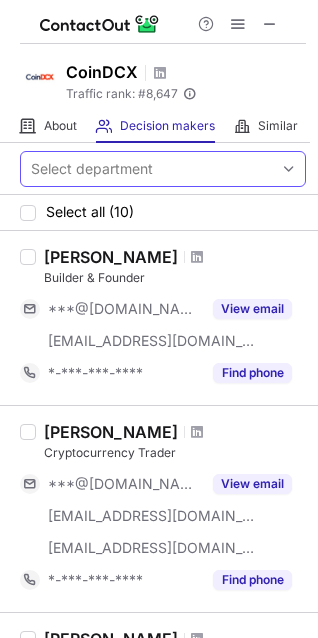 click on "Select department" at bounding box center [147, 169] 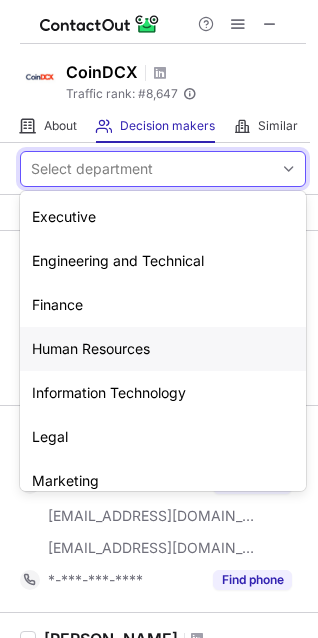 click on "Human Resources" at bounding box center [163, 349] 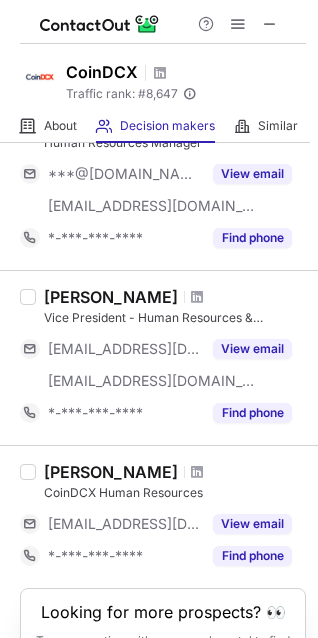 scroll, scrollTop: 159, scrollLeft: 0, axis: vertical 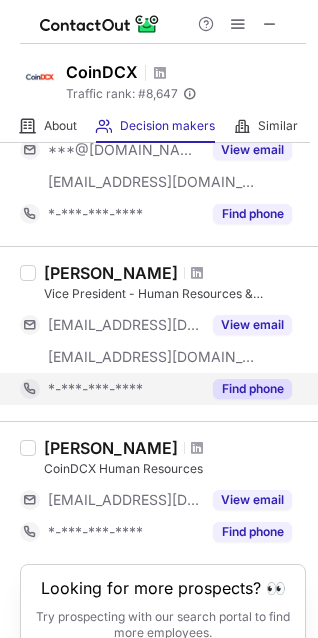 click on "Find phone" at bounding box center [252, 389] 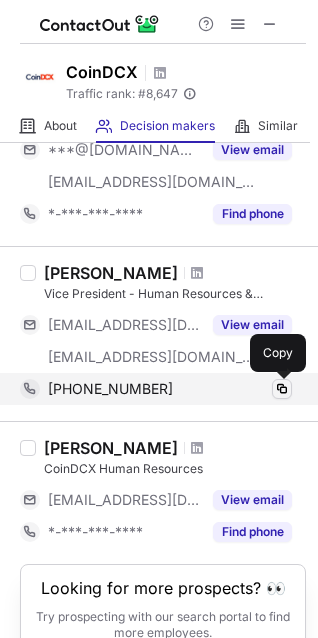 click at bounding box center (282, 389) 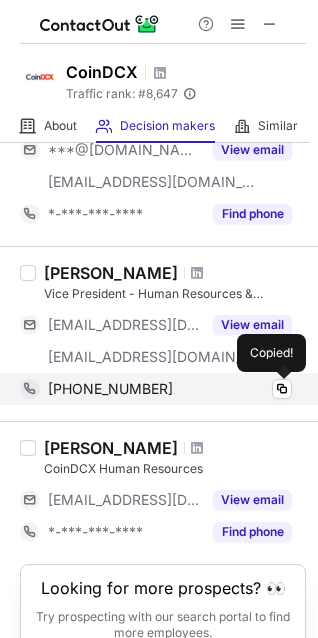 type 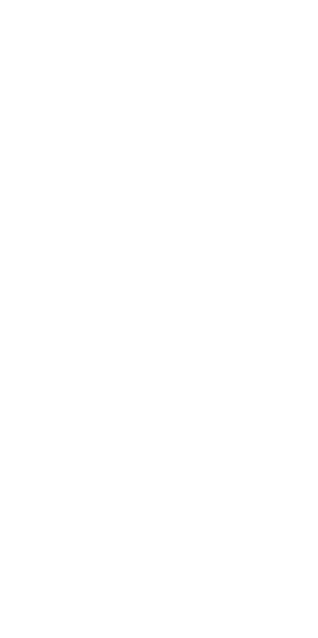 scroll, scrollTop: 0, scrollLeft: 0, axis: both 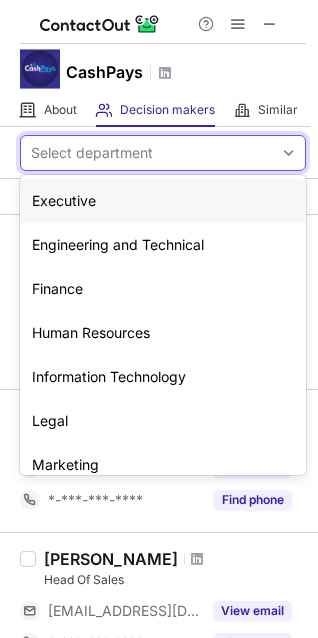 click on "Select department" at bounding box center [92, 153] 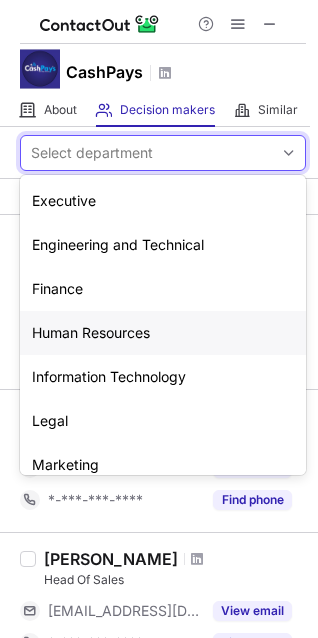 click on "Human Resources" at bounding box center [163, 333] 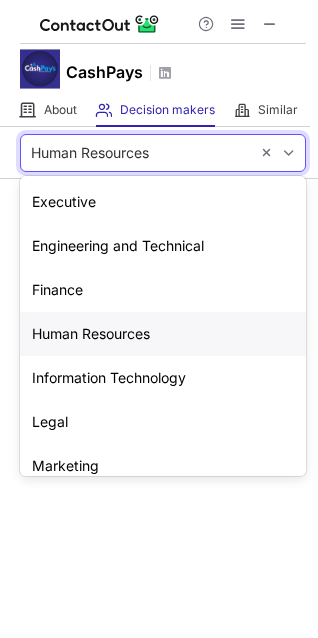 click on "Human Resources" at bounding box center (90, 153) 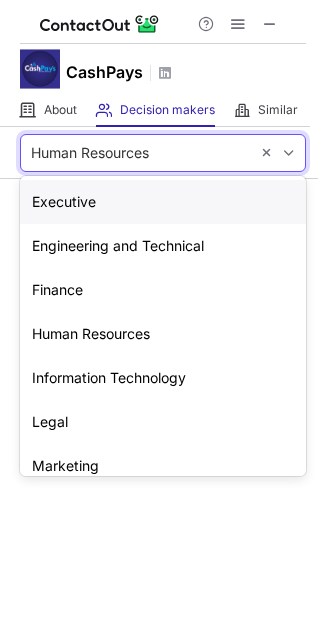 click on "Human Resources" at bounding box center (90, 153) 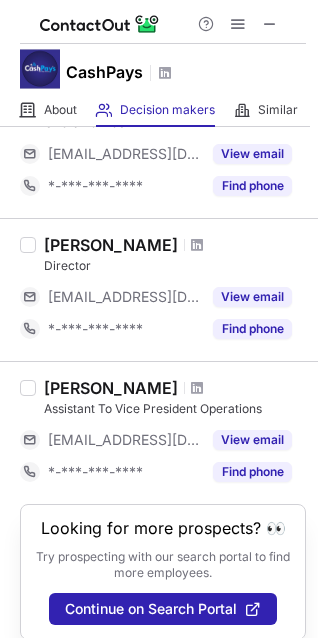 scroll, scrollTop: 595, scrollLeft: 0, axis: vertical 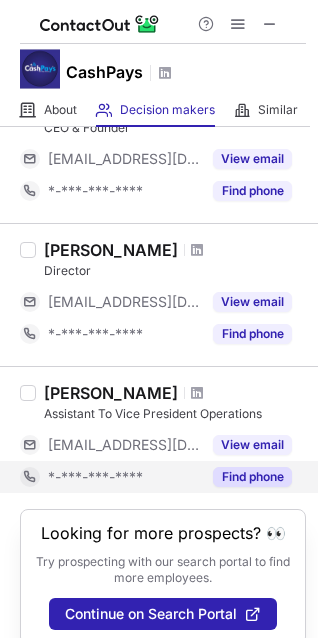 click on "Find phone" at bounding box center [252, 477] 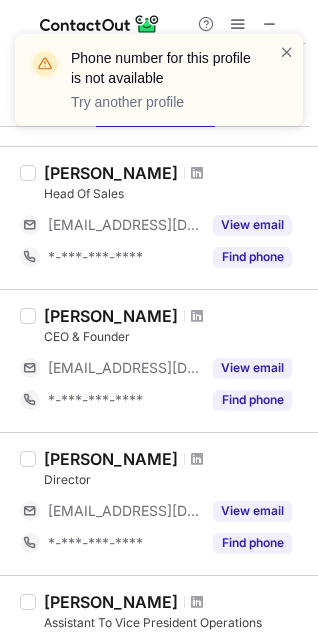 scroll, scrollTop: 381, scrollLeft: 0, axis: vertical 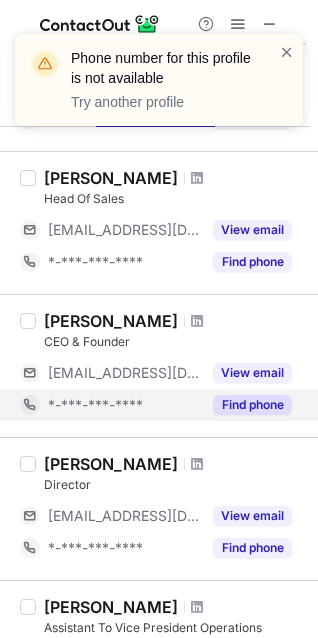 click on "Find phone" at bounding box center (252, 405) 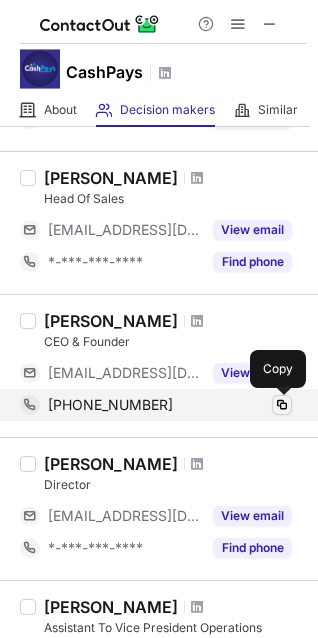 click at bounding box center [282, 405] 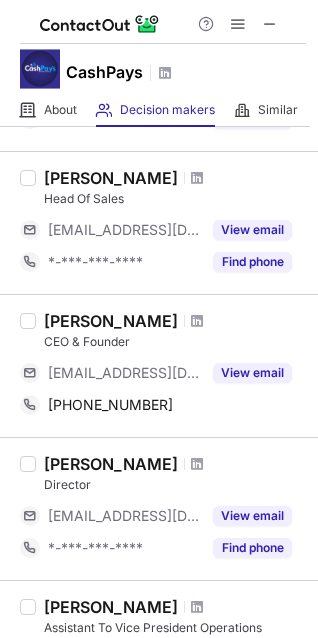 type 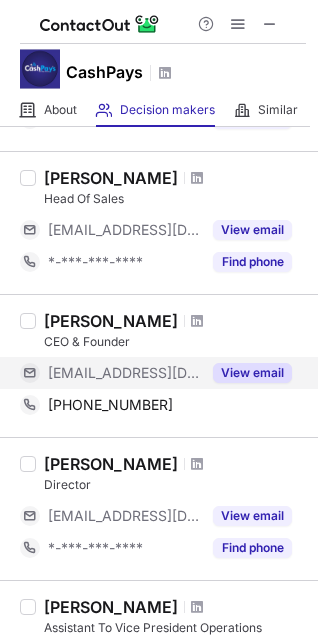 click on "View email" at bounding box center (252, 373) 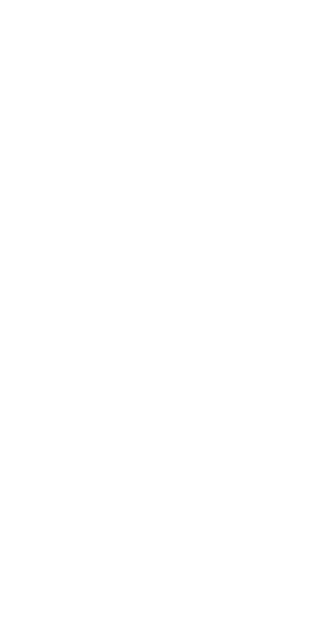 scroll, scrollTop: 0, scrollLeft: 0, axis: both 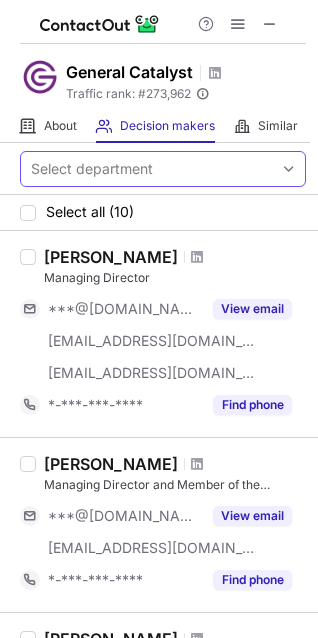 click on "Select department" at bounding box center (147, 169) 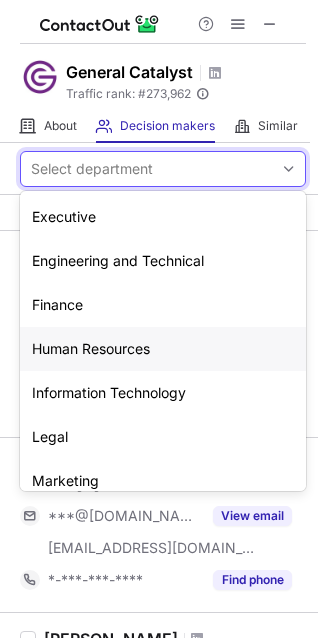 click on "Human Resources" at bounding box center (163, 349) 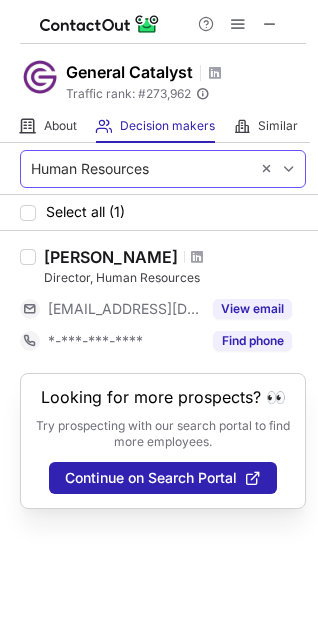 click on "Human Resources" at bounding box center (135, 169) 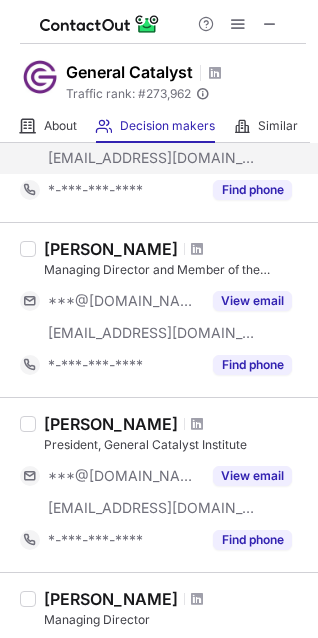 scroll, scrollTop: 220, scrollLeft: 0, axis: vertical 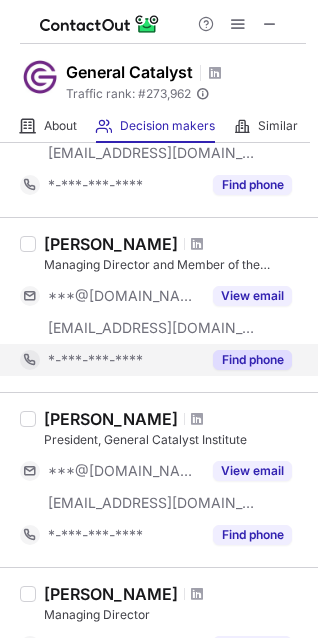 click on "Find phone" at bounding box center [252, 360] 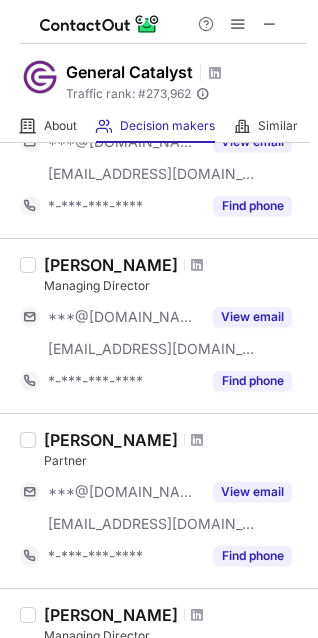 scroll, scrollTop: 1494, scrollLeft: 0, axis: vertical 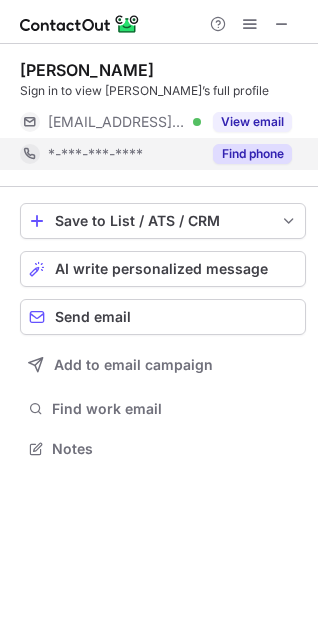 click on "Find phone" at bounding box center [252, 154] 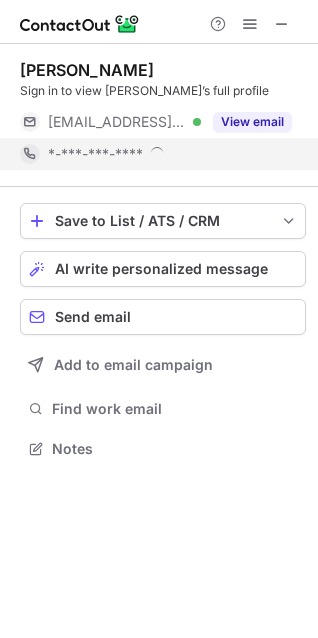 scroll, scrollTop: 10, scrollLeft: 10, axis: both 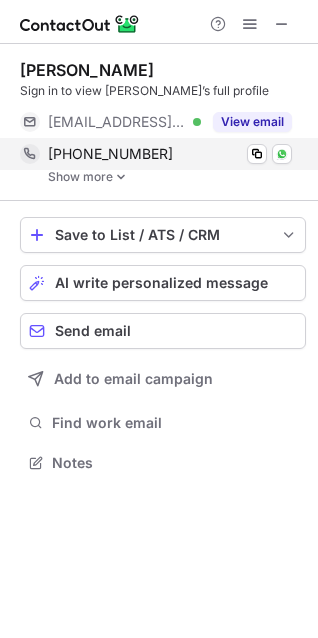 click on "+919662026695" at bounding box center [170, 154] 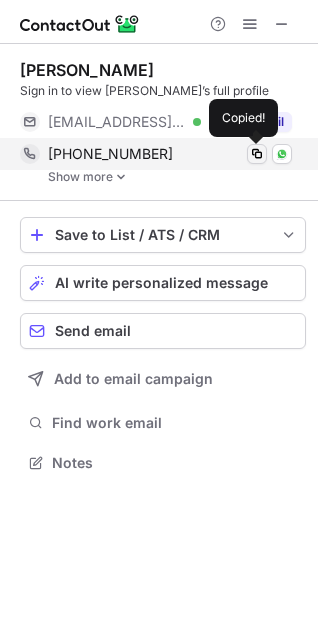 click at bounding box center [257, 154] 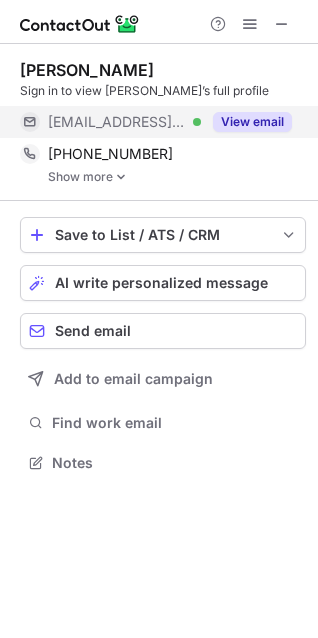 click on "View email" at bounding box center (252, 122) 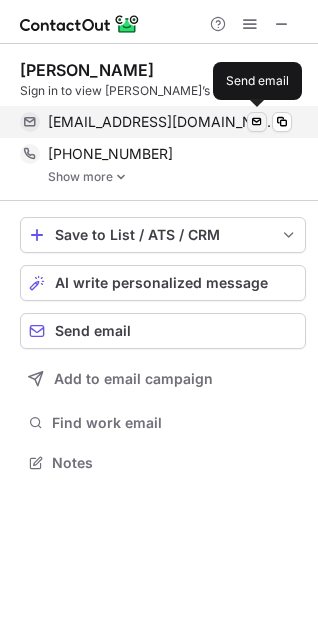 click at bounding box center (257, 122) 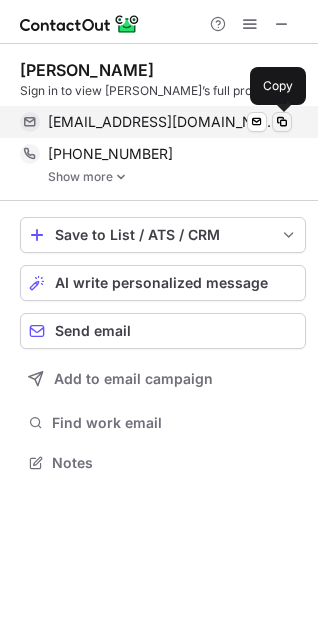 click at bounding box center [282, 122] 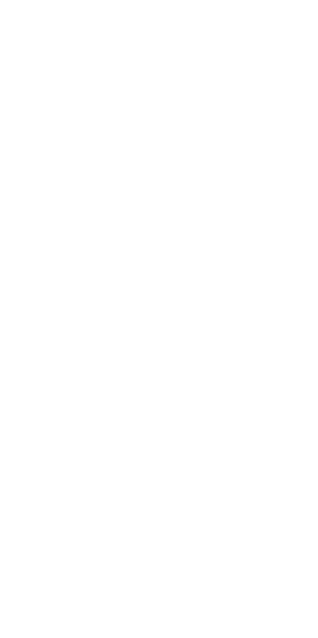 scroll, scrollTop: 0, scrollLeft: 0, axis: both 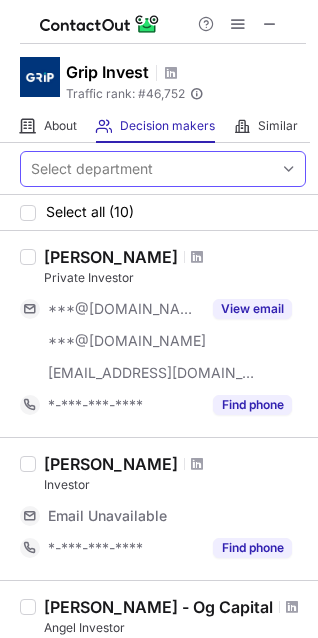 click on "Select department" at bounding box center [92, 169] 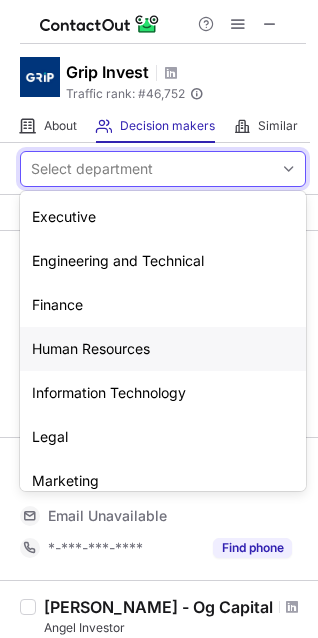 click on "Human Resources" at bounding box center [163, 349] 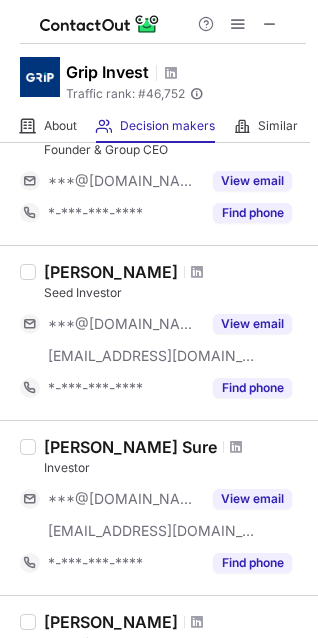 scroll, scrollTop: 0, scrollLeft: 0, axis: both 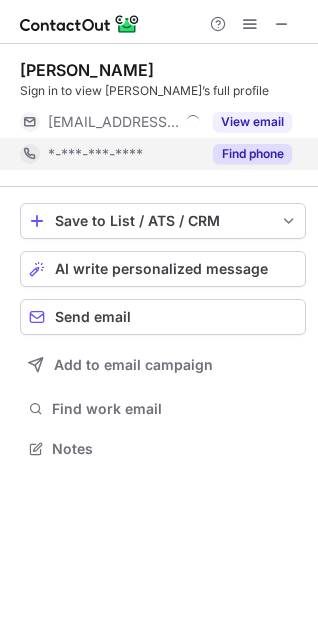click on "Find phone" at bounding box center [252, 154] 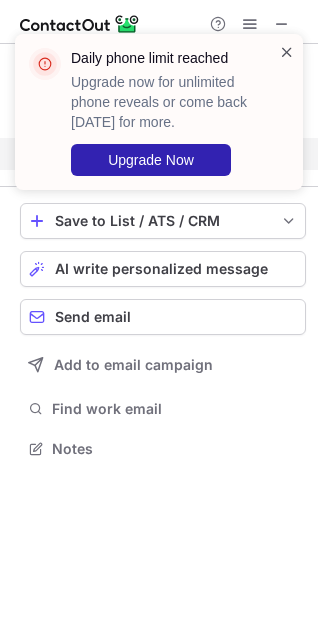 click at bounding box center (287, 52) 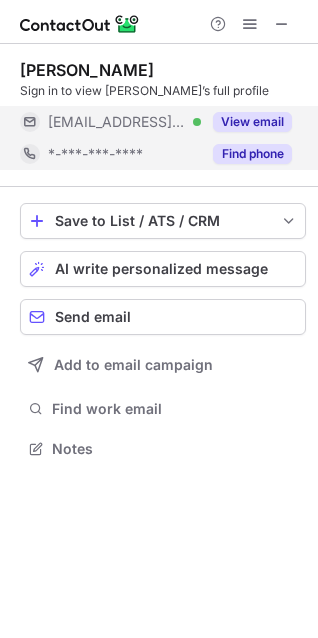 click on "View email" at bounding box center (252, 122) 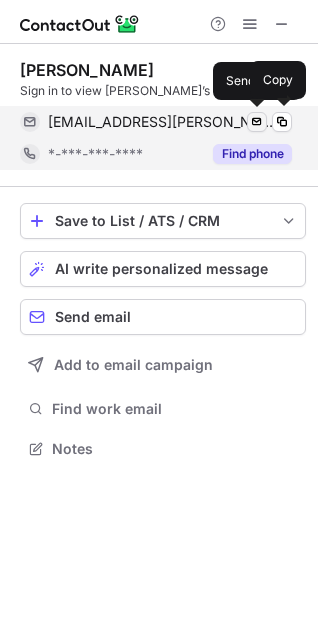 click at bounding box center [257, 122] 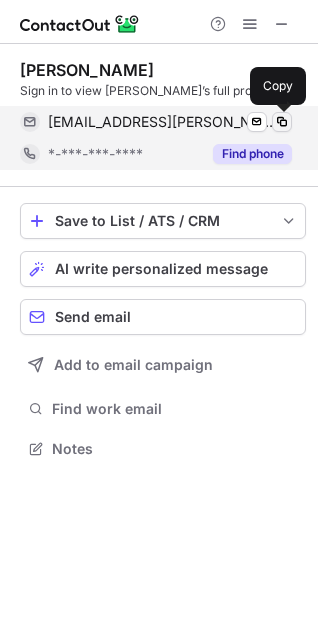 click at bounding box center (282, 122) 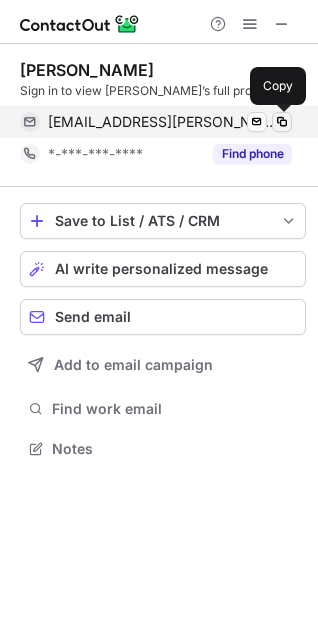 click at bounding box center [282, 122] 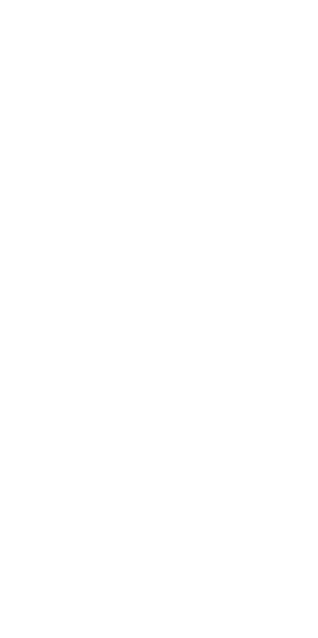 scroll, scrollTop: 0, scrollLeft: 0, axis: both 